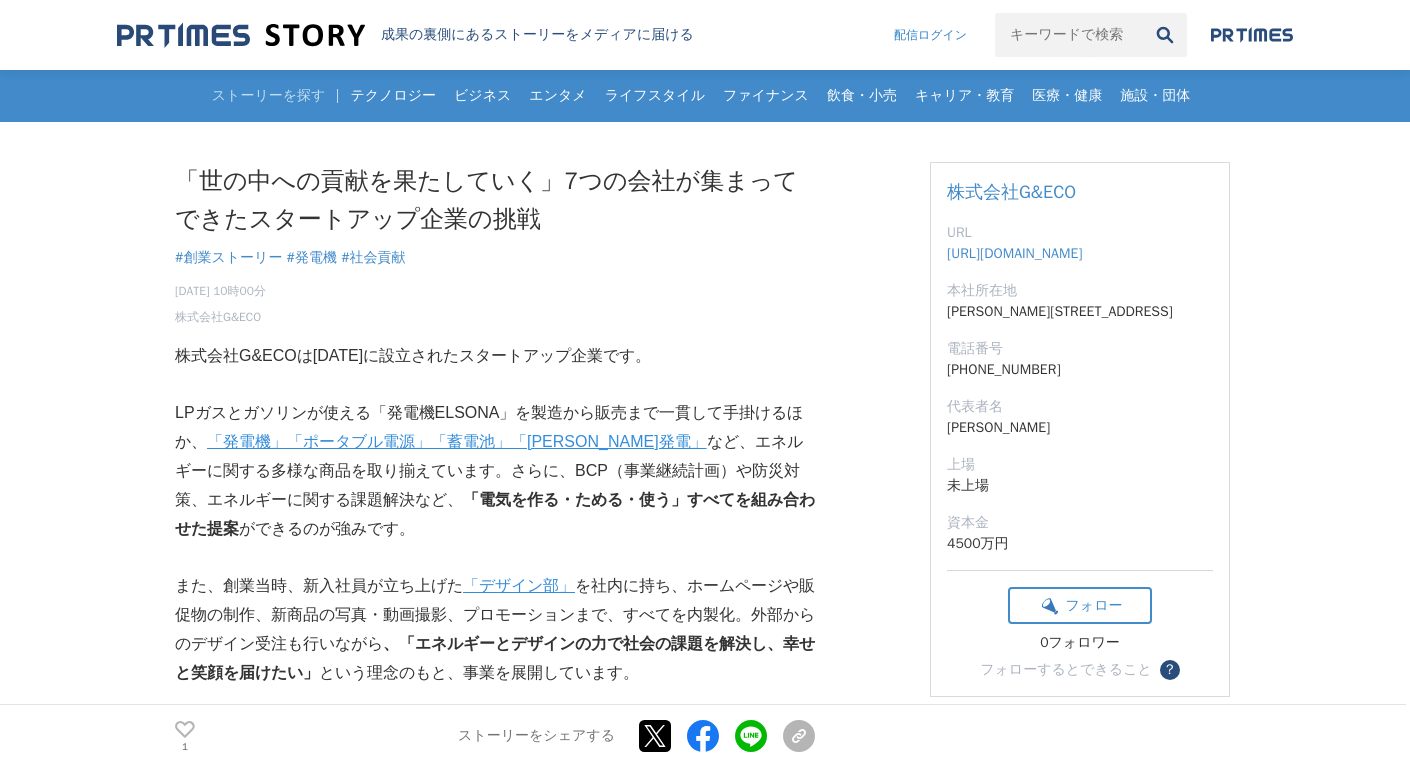 scroll, scrollTop: 0, scrollLeft: 0, axis: both 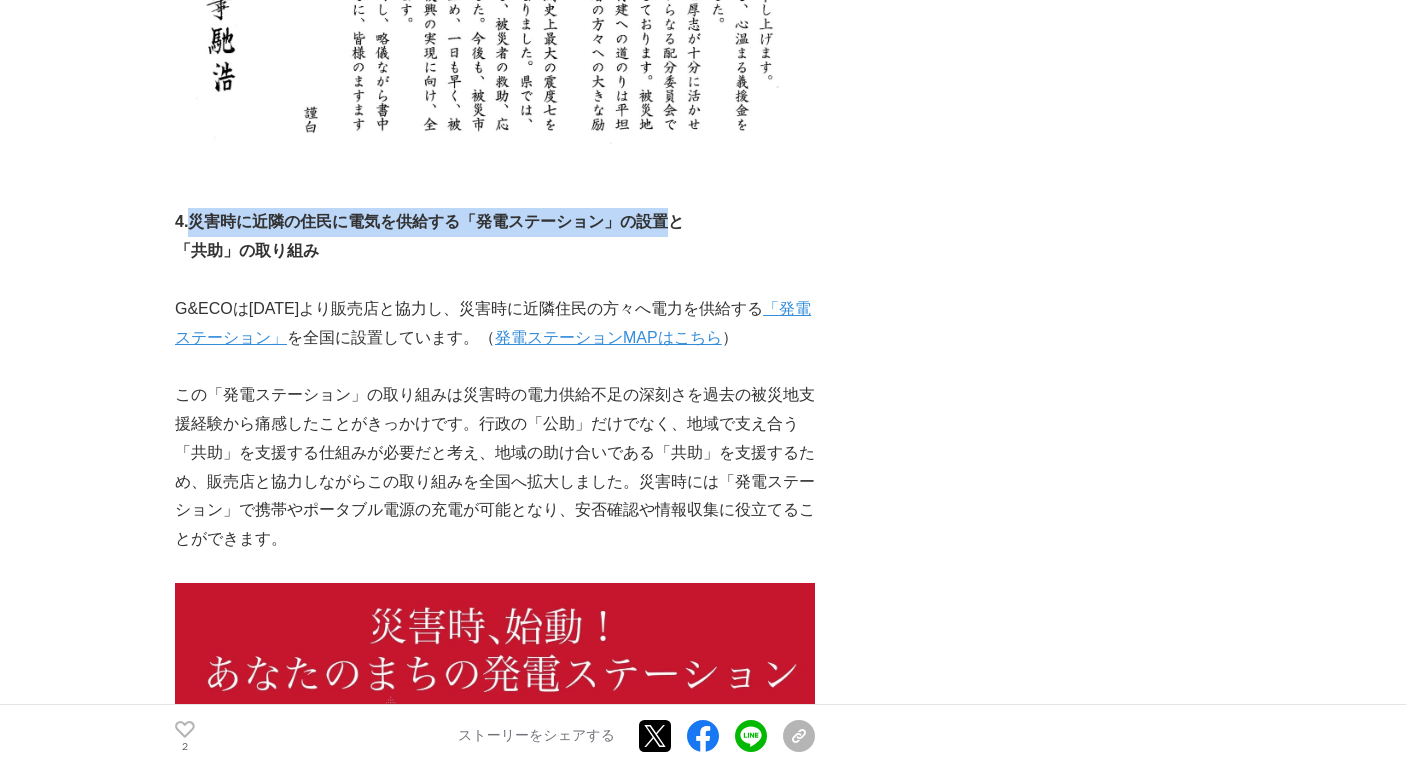 drag, startPoint x: 190, startPoint y: 103, endPoint x: 666, endPoint y: 110, distance: 476.05145 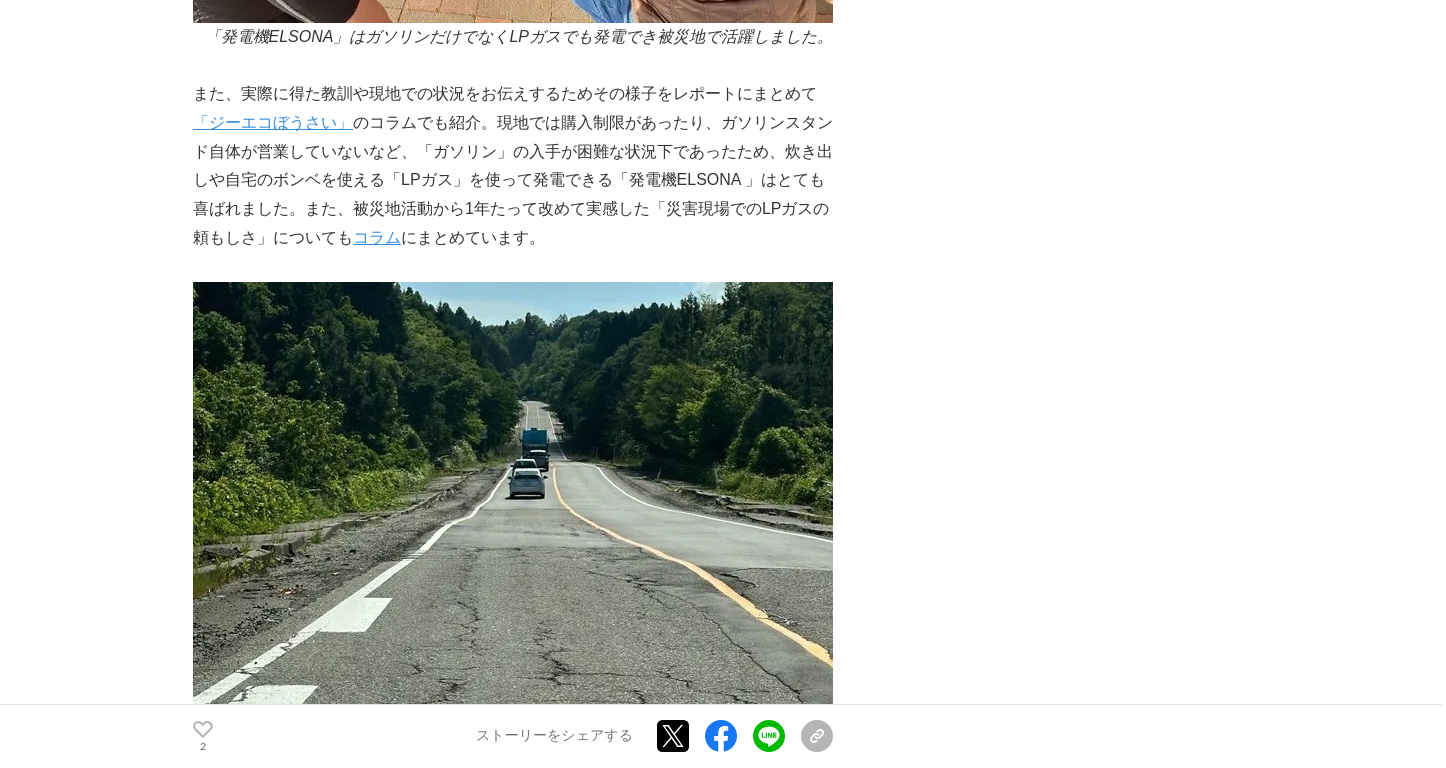 scroll, scrollTop: 5531, scrollLeft: 0, axis: vertical 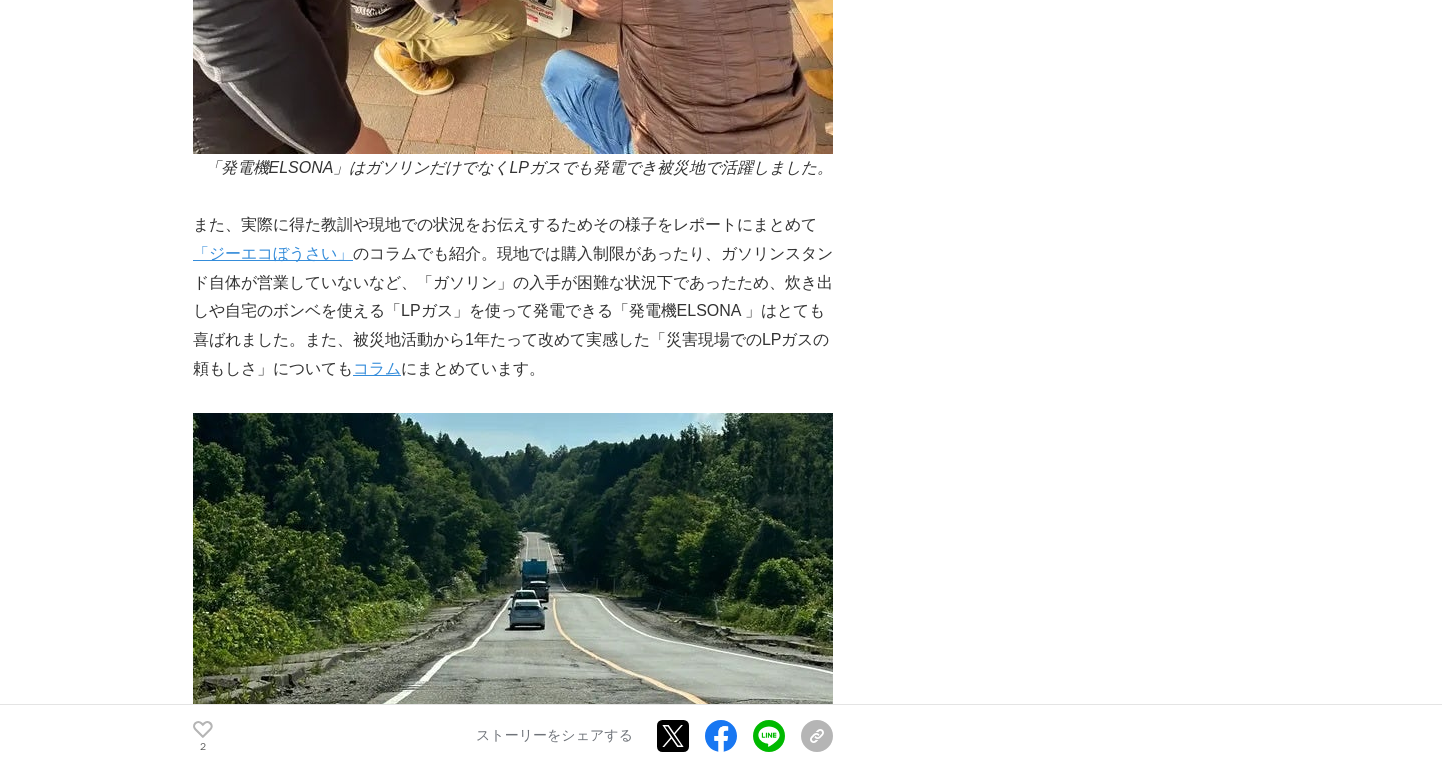 click on "「ジーエコぼうさい」" at bounding box center [273, 253] 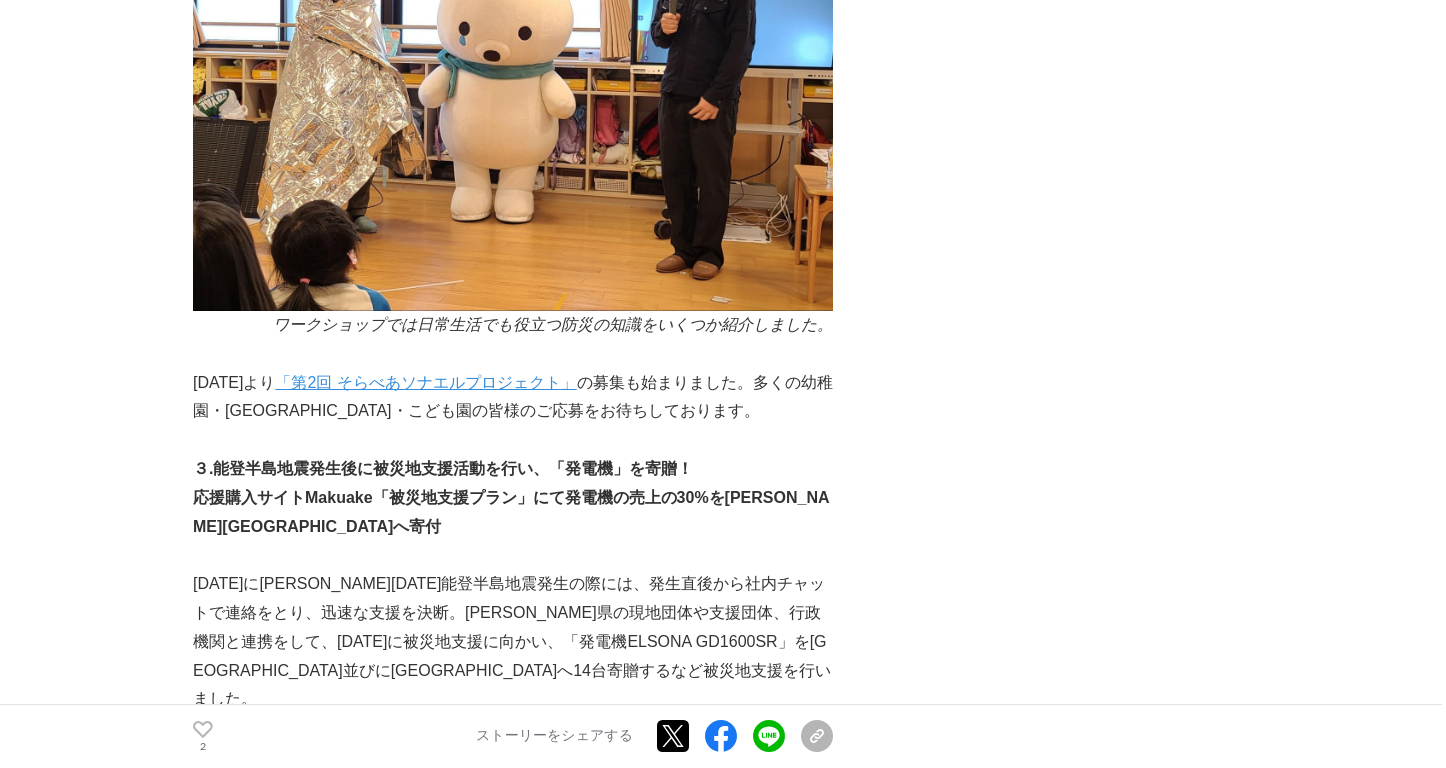 scroll, scrollTop: 4025, scrollLeft: 0, axis: vertical 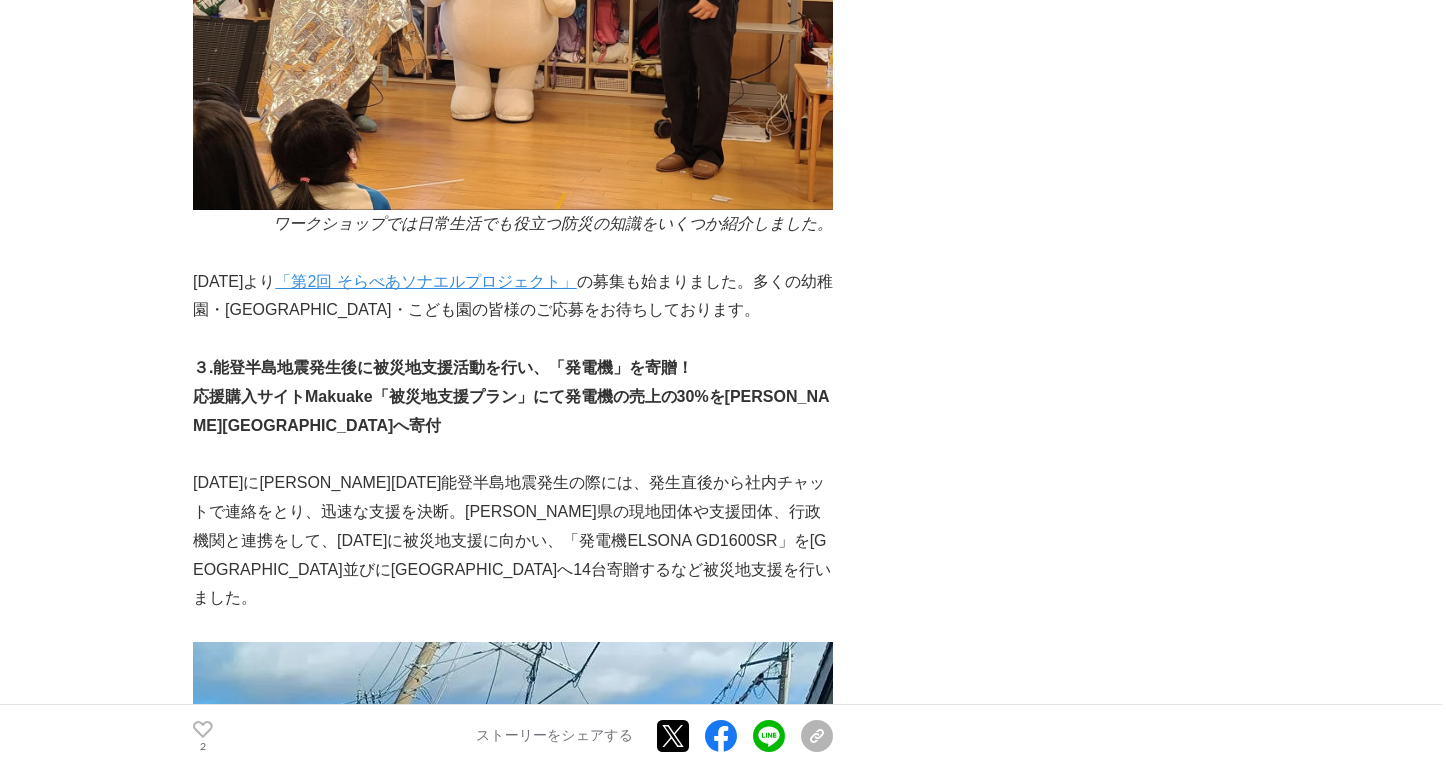 click on "7月1日より 「第2回 そらべあソナエルプロジェクト」 の募集も始まりました。多くの幼稚園・保育園・こども園の皆様のご応募をお待ちしております。" at bounding box center [513, 297] 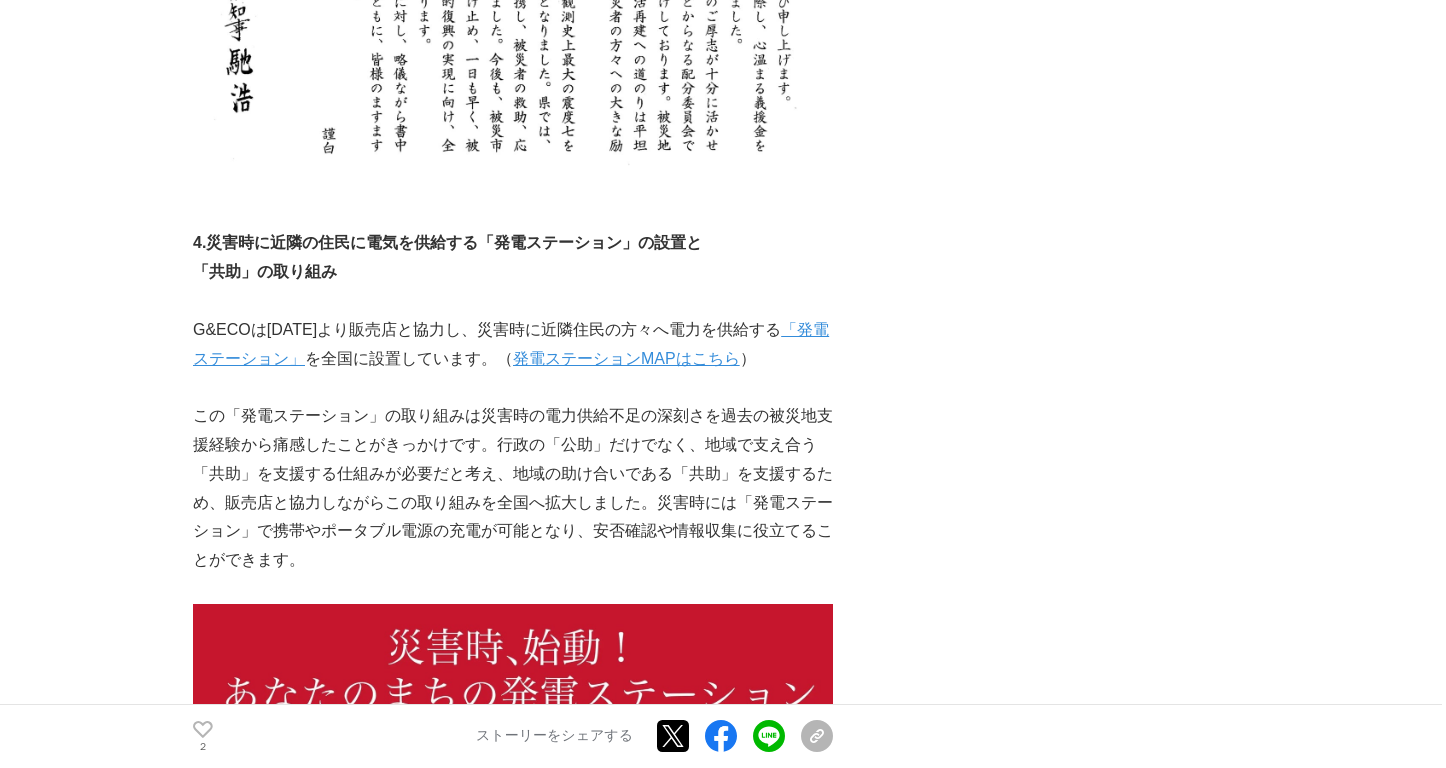 scroll, scrollTop: 7728, scrollLeft: 0, axis: vertical 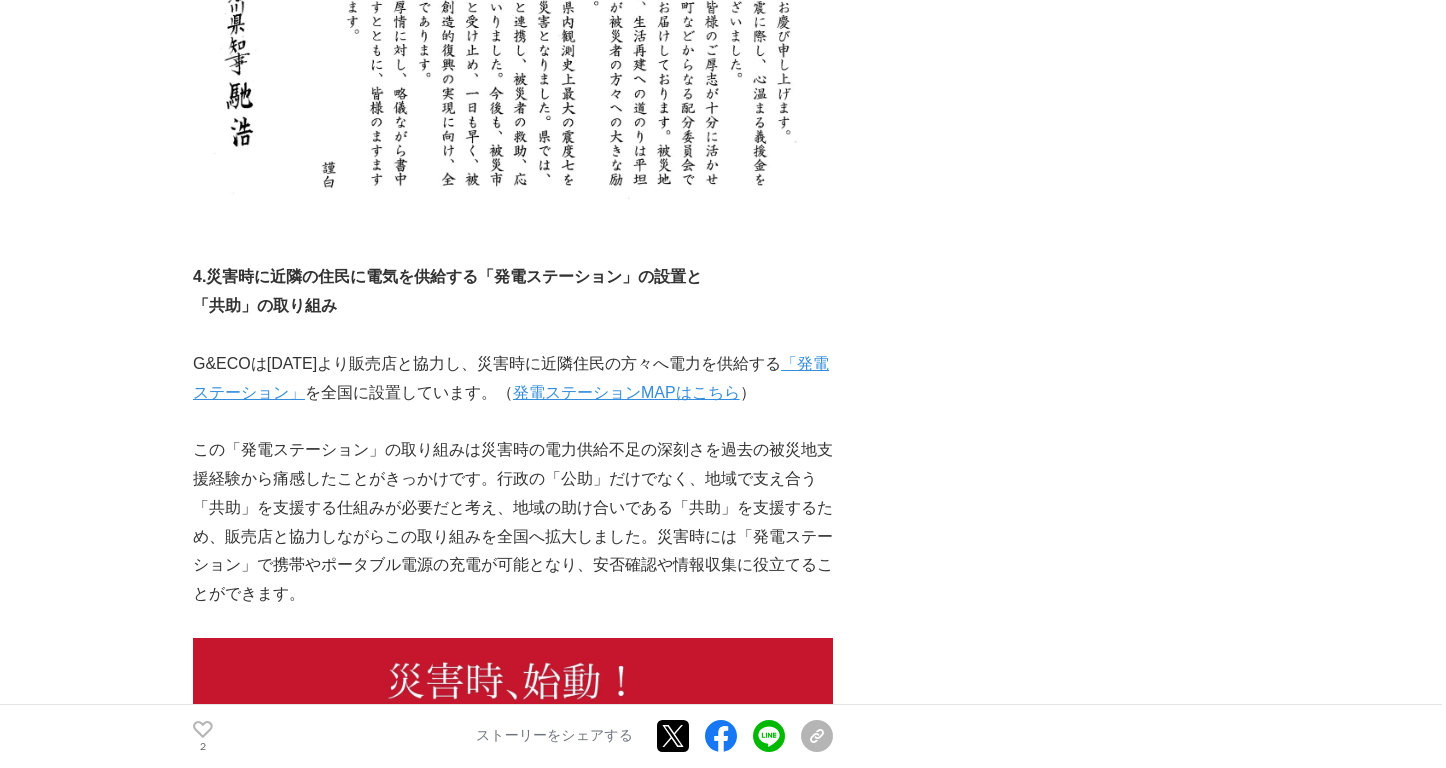 click on "「発電ステーション」" at bounding box center (511, 378) 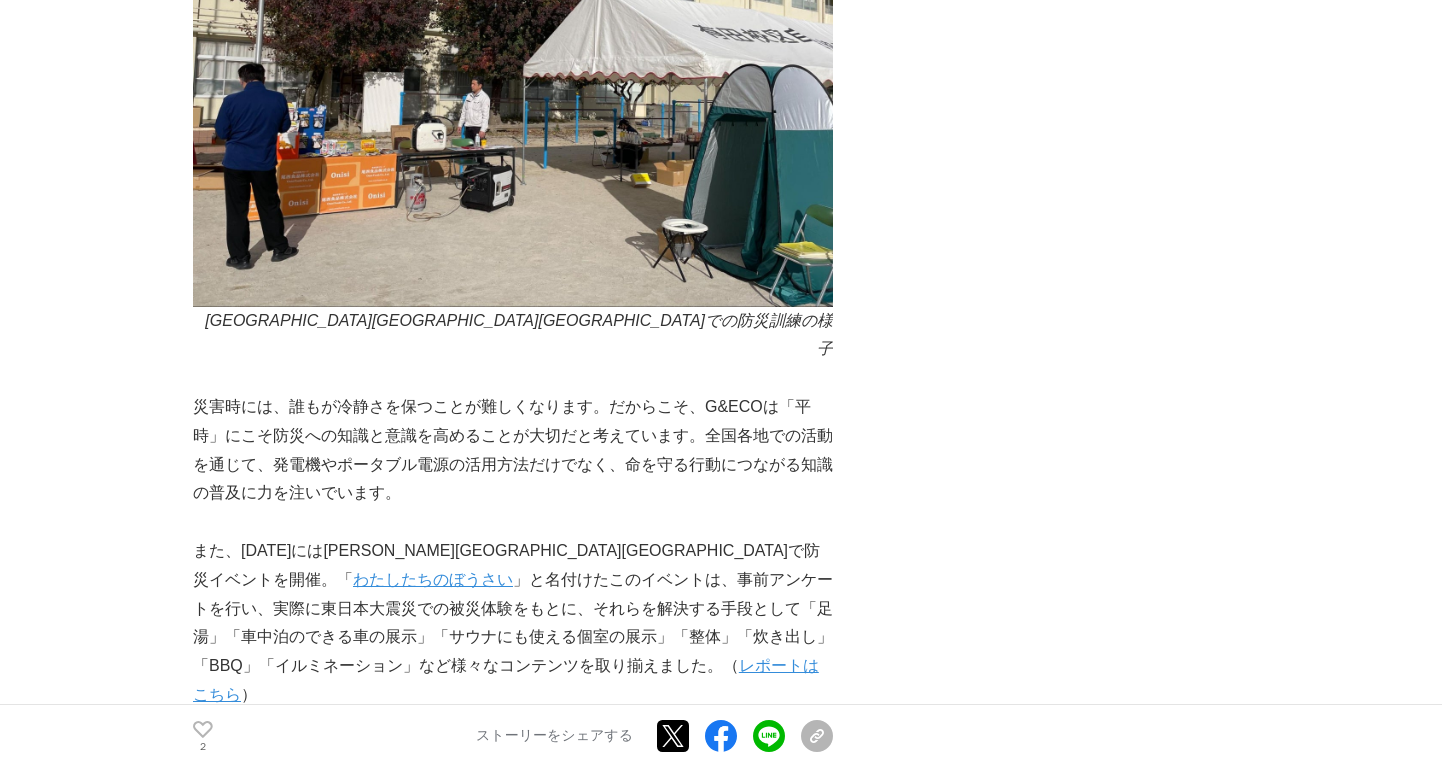 scroll, scrollTop: 9112, scrollLeft: 0, axis: vertical 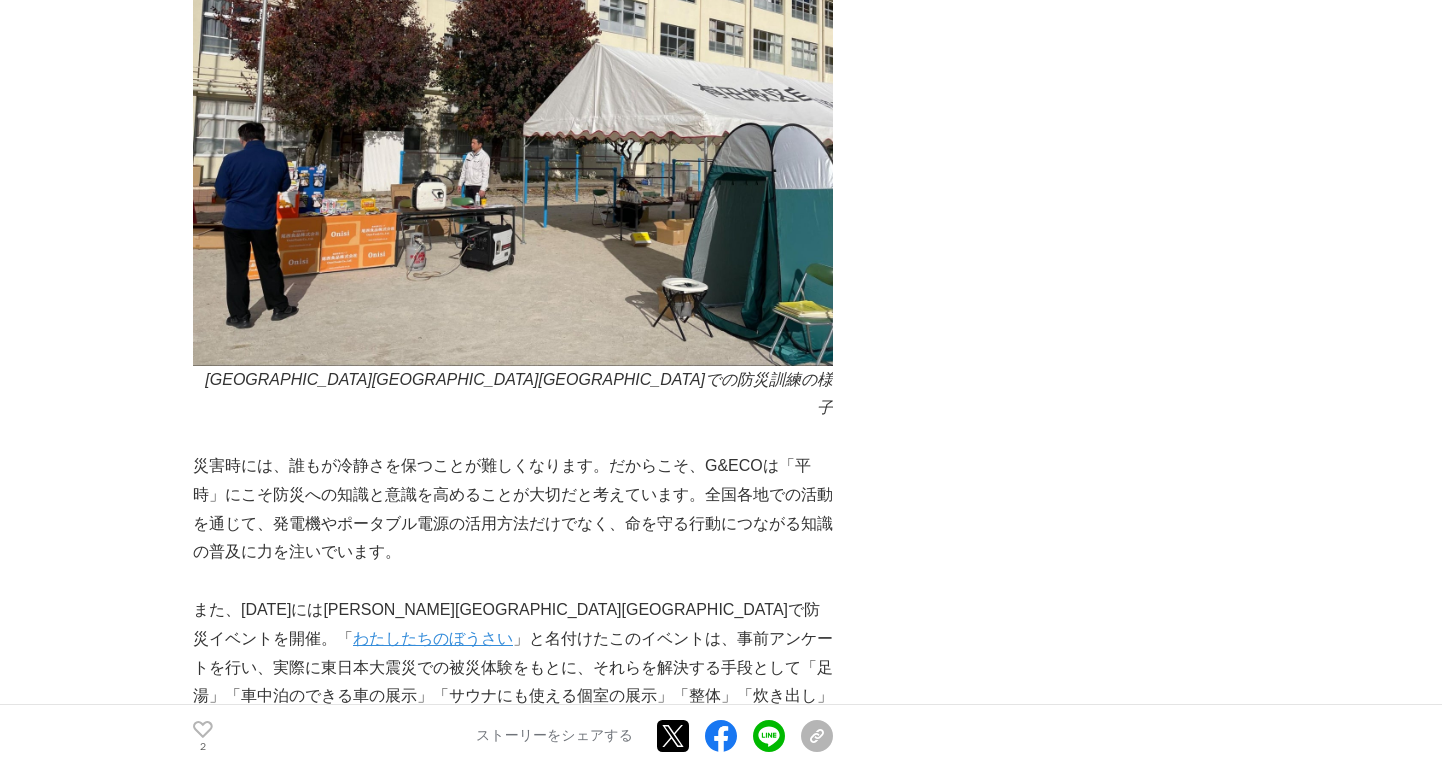 click on "レポートはこちら" at bounding box center [506, 739] 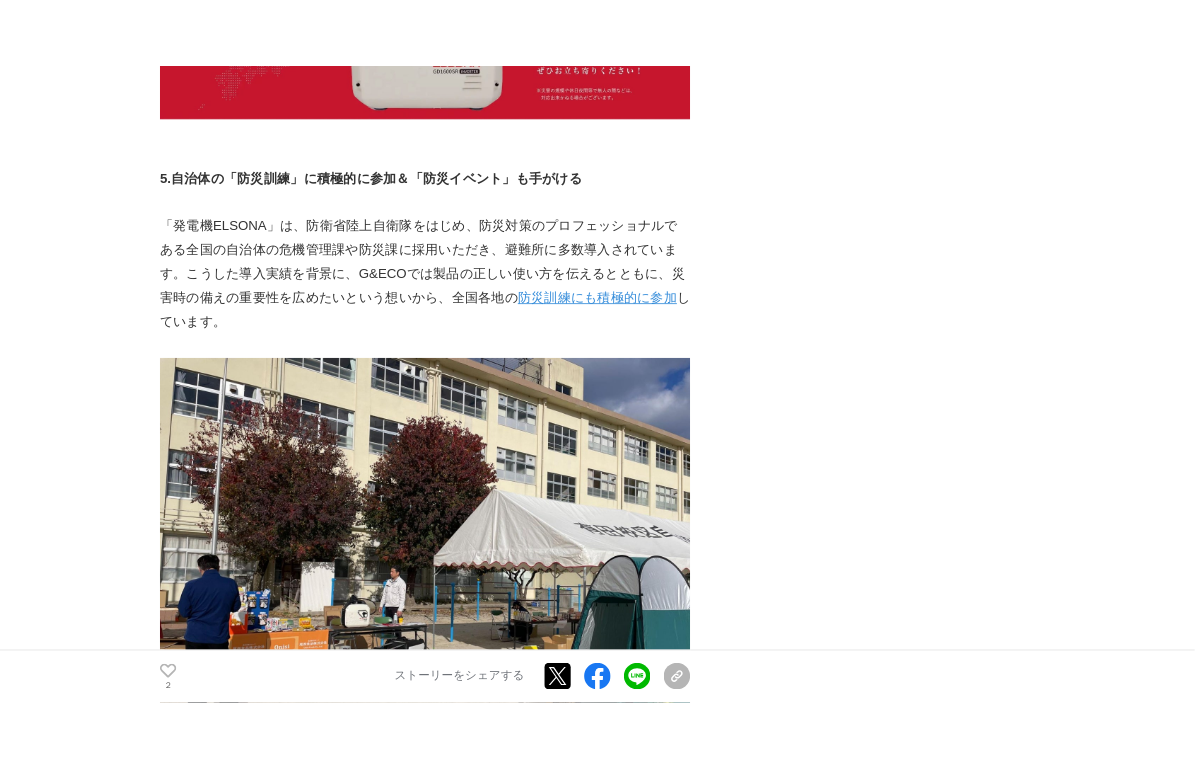 scroll, scrollTop: 8641, scrollLeft: 0, axis: vertical 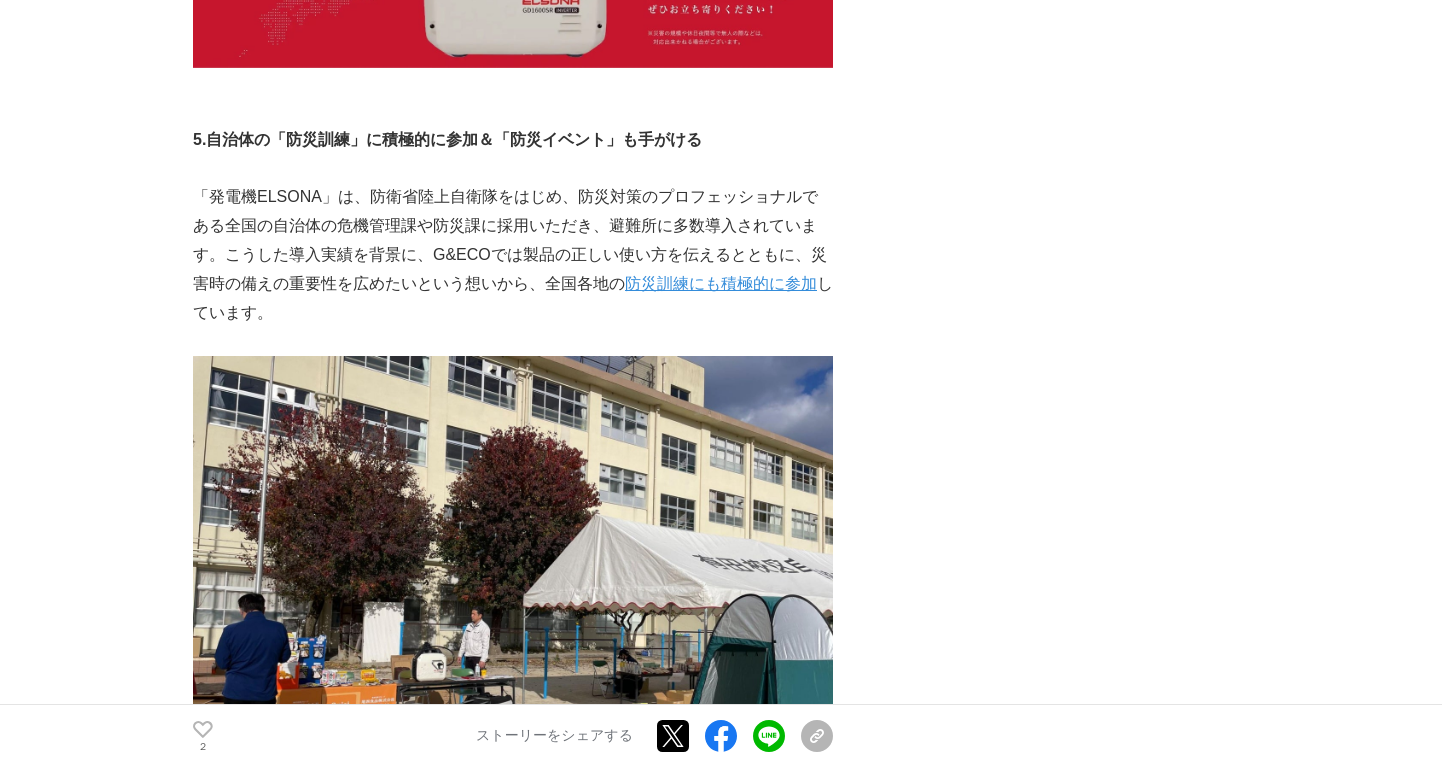 click on "「発電機ELSONA」は、防衛省陸上自衛隊をはじめ、防災対策のプロフェッショナルである全国の自治体の危機管理課や防災課に採用いただき、避難所に多数導入されています。こうした導入実績を背景に、G&ECOでは製品の正しい使い方を伝えるとともに、災害時の備えの重要性を広めたいという想いから、全国各地の 防災訓練にも積極的に参加 しています。" at bounding box center (513, 255) 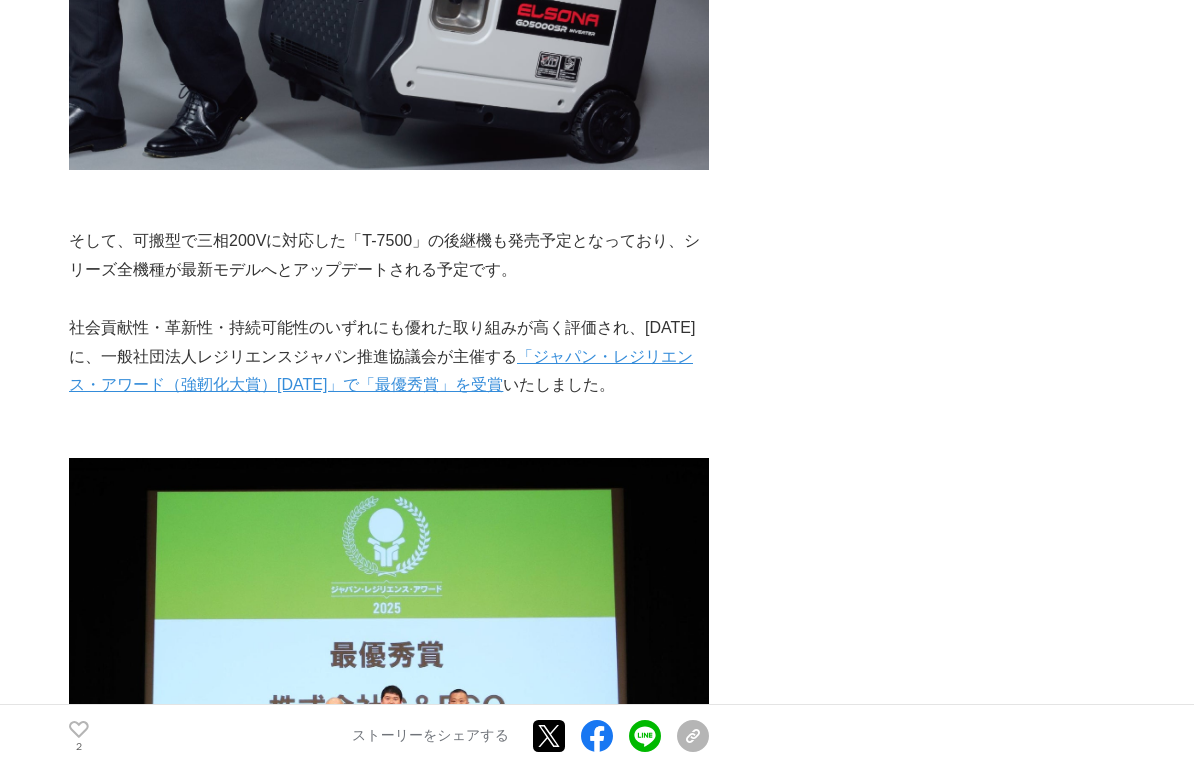 scroll, scrollTop: 12942, scrollLeft: 0, axis: vertical 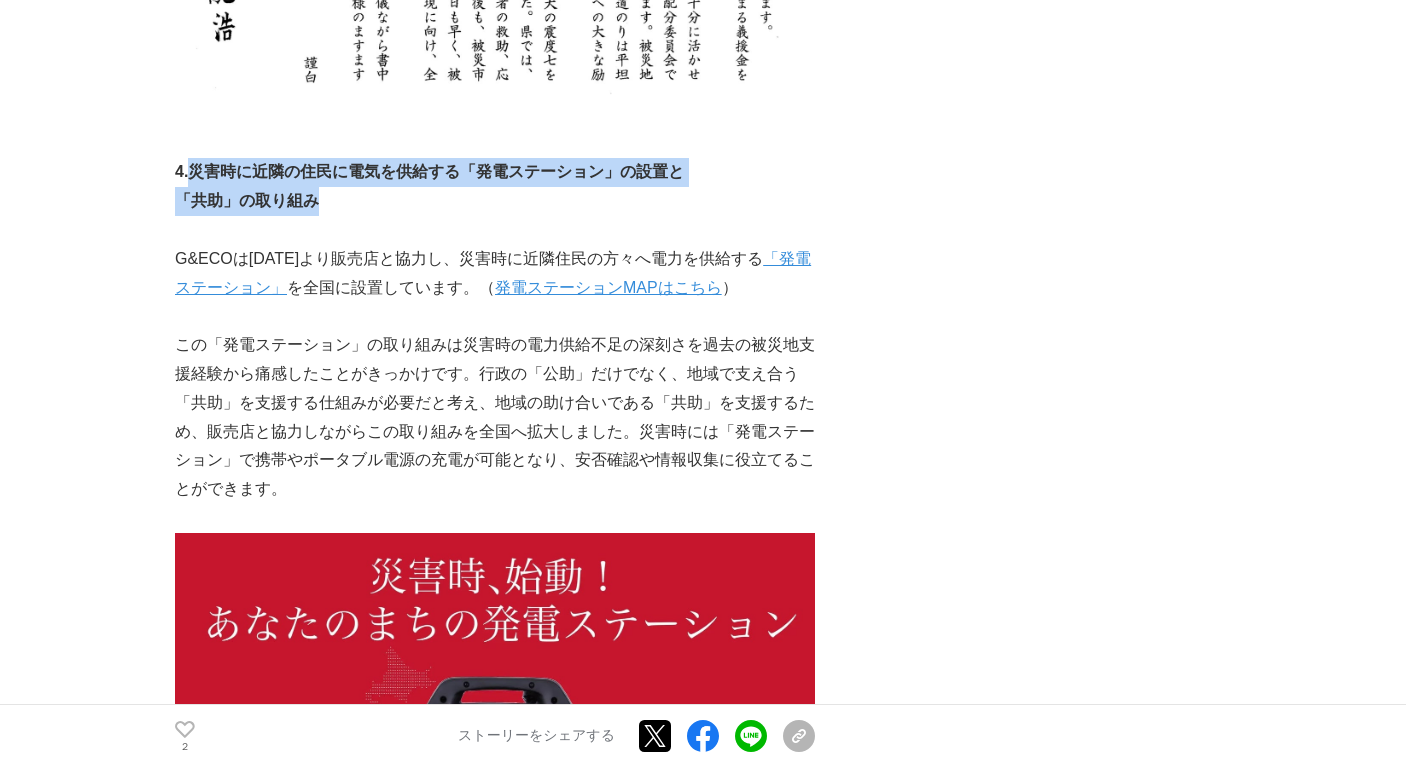 drag, startPoint x: 190, startPoint y: 57, endPoint x: 349, endPoint y: 85, distance: 161.44658 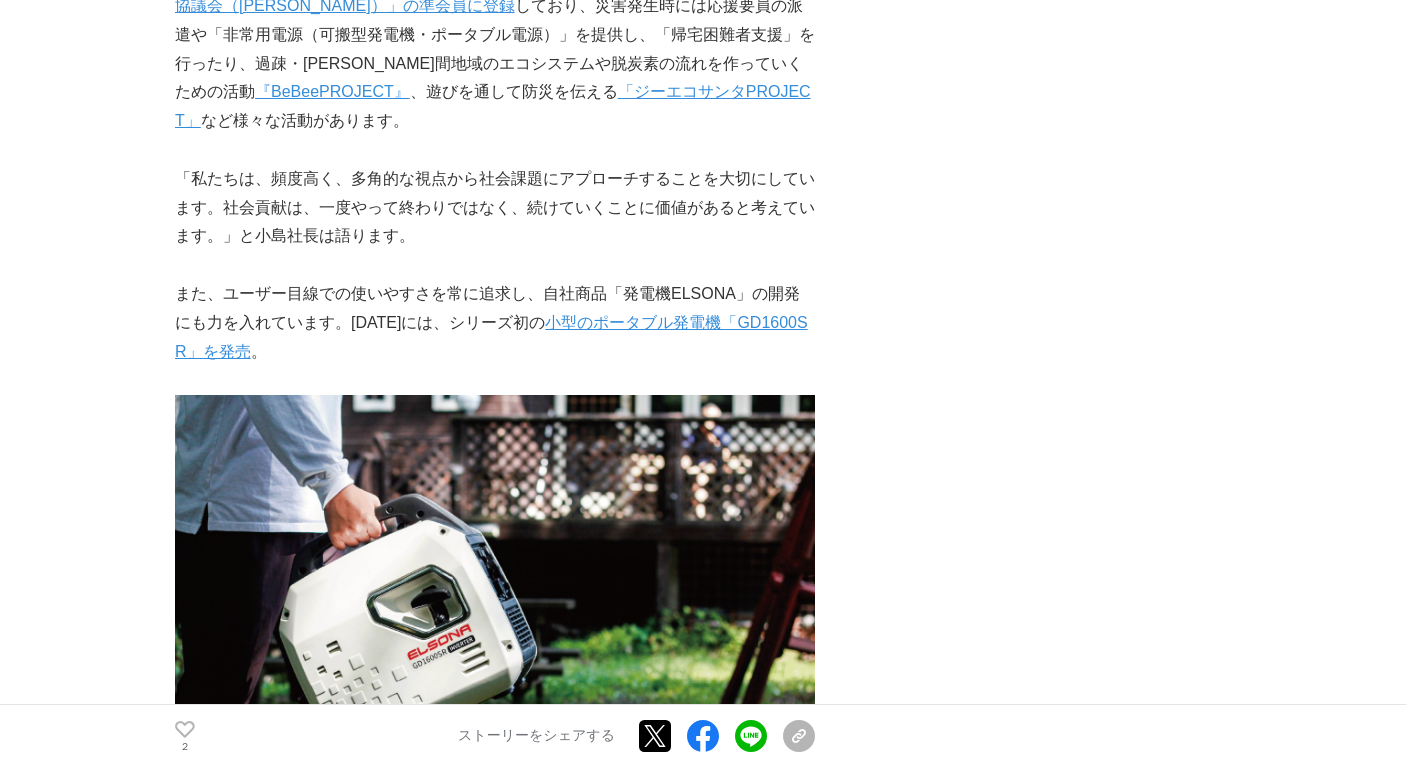 scroll, scrollTop: 11596, scrollLeft: 0, axis: vertical 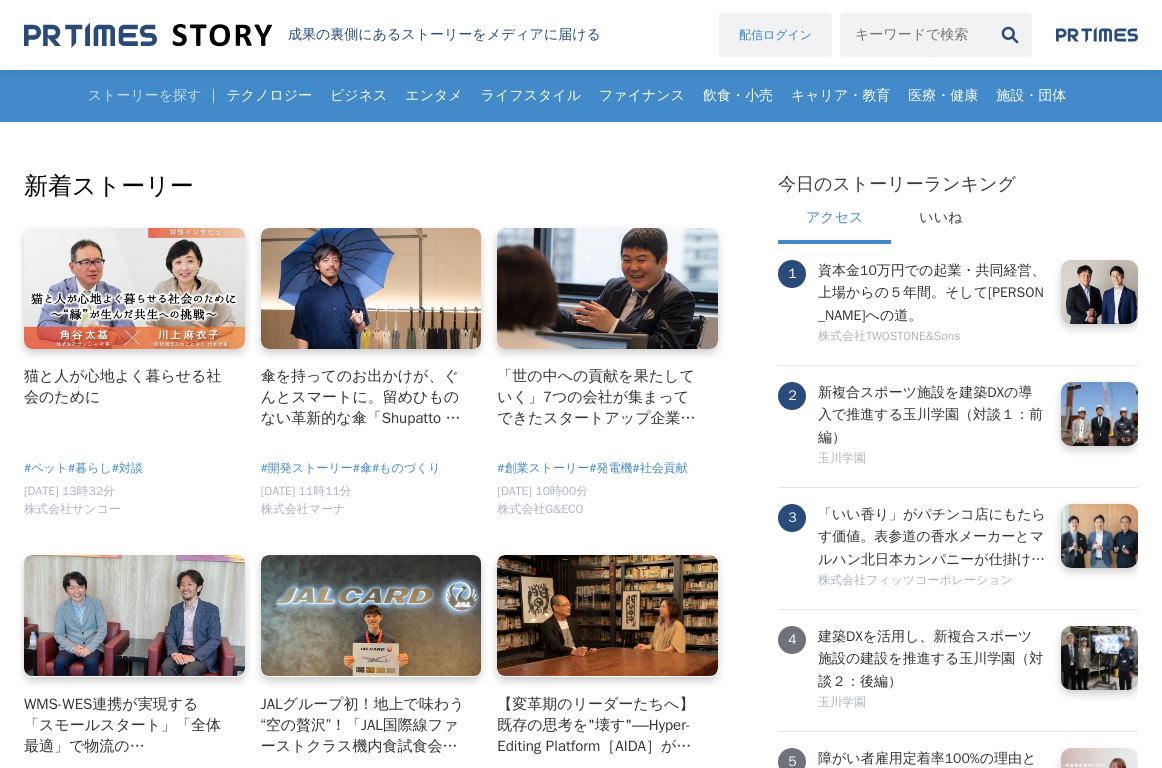 click on "配信ログイン" at bounding box center (775, 35) 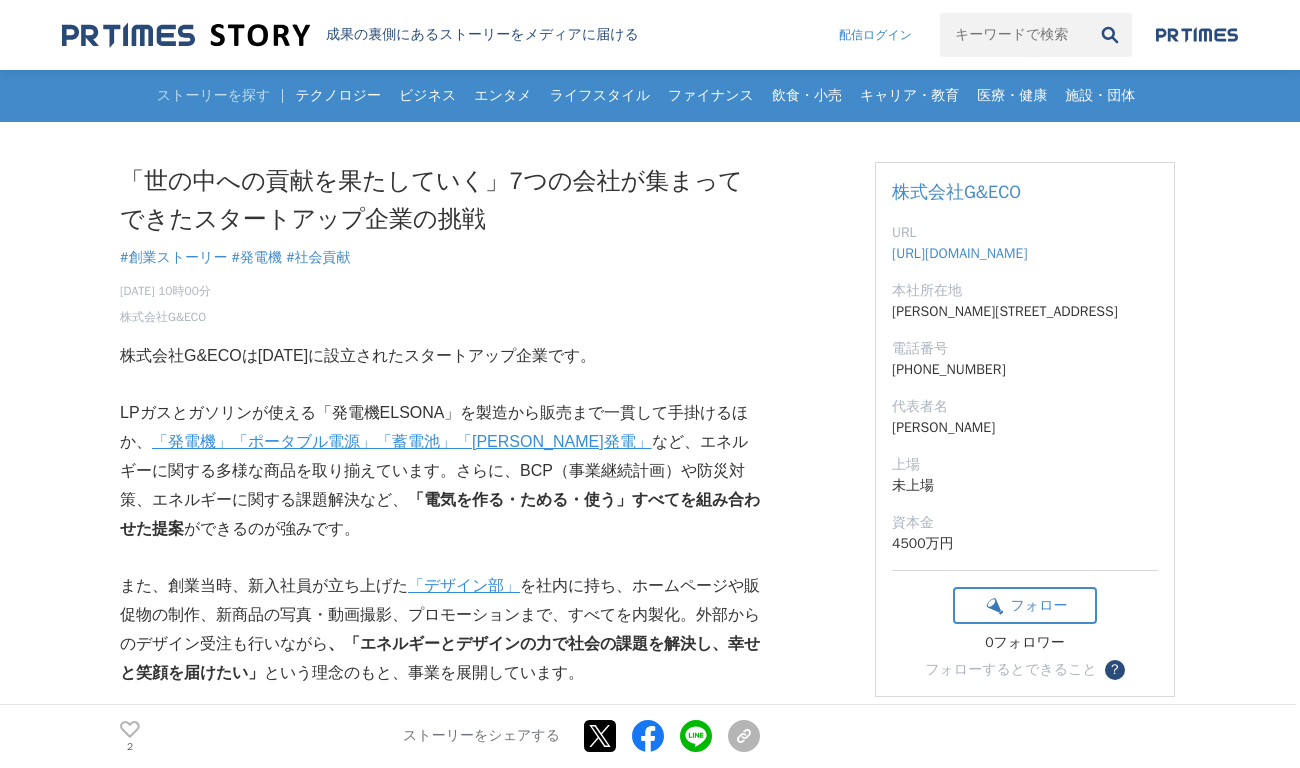 scroll, scrollTop: 0, scrollLeft: 0, axis: both 